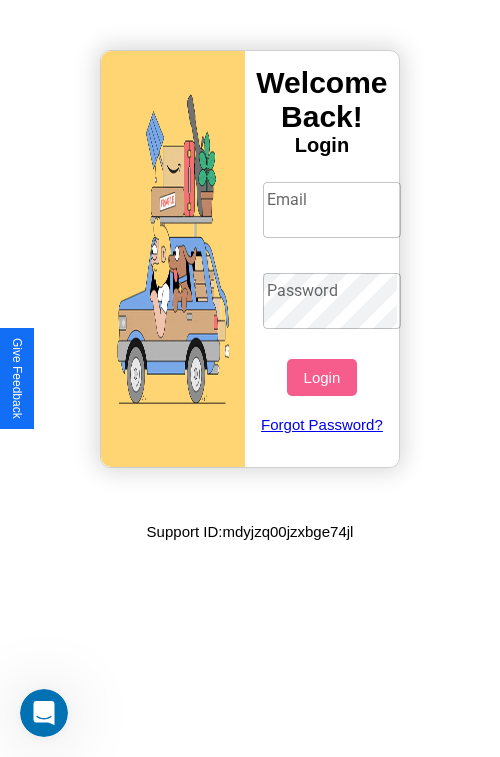 scroll, scrollTop: 0, scrollLeft: 0, axis: both 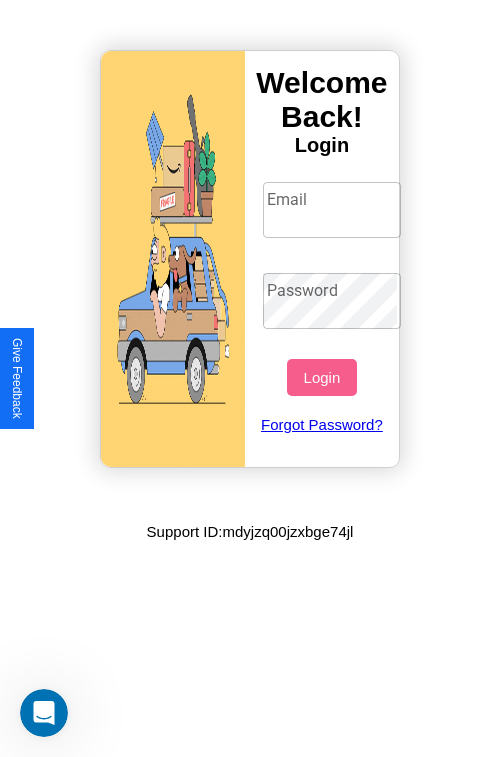 click on "Email" at bounding box center (332, 210) 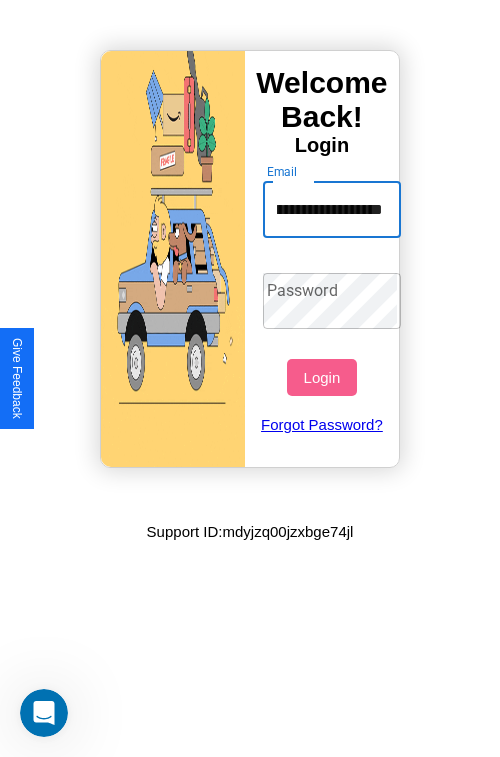 scroll, scrollTop: 0, scrollLeft: 89, axis: horizontal 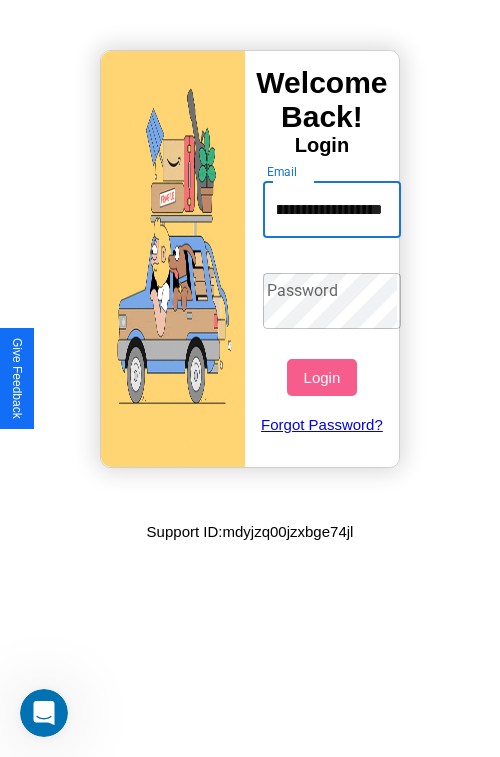 type on "**********" 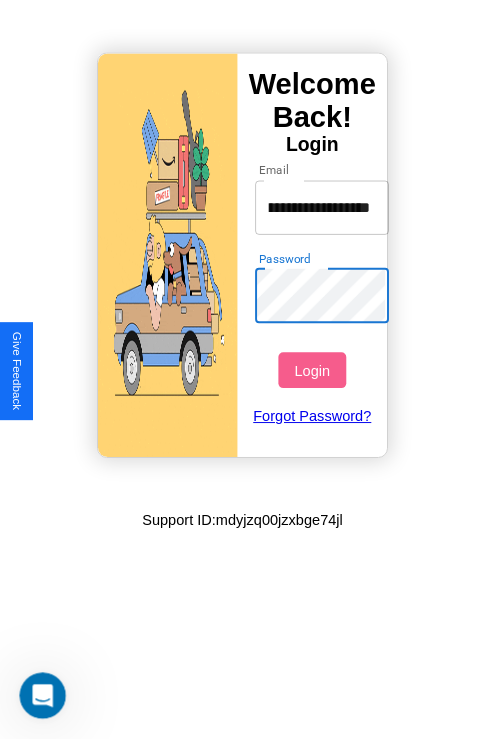 scroll, scrollTop: 0, scrollLeft: 0, axis: both 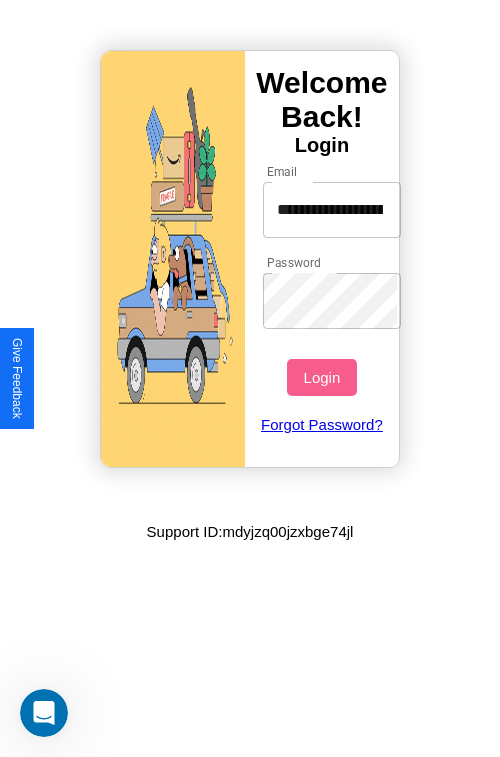 click on "Login" at bounding box center [321, 377] 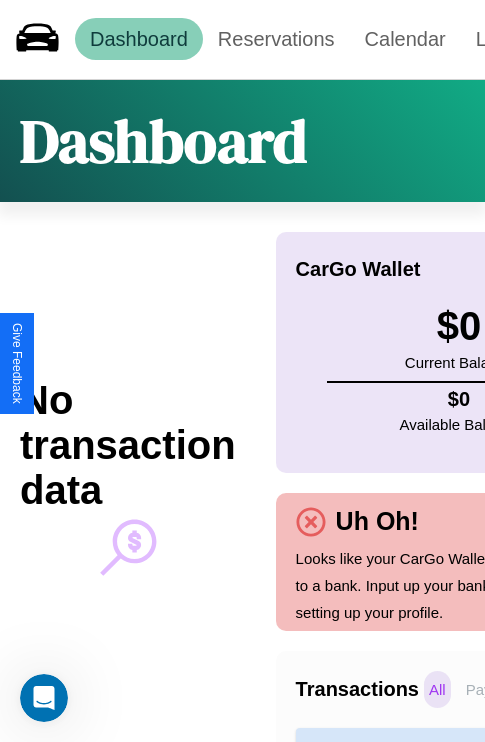 scroll, scrollTop: 0, scrollLeft: 0, axis: both 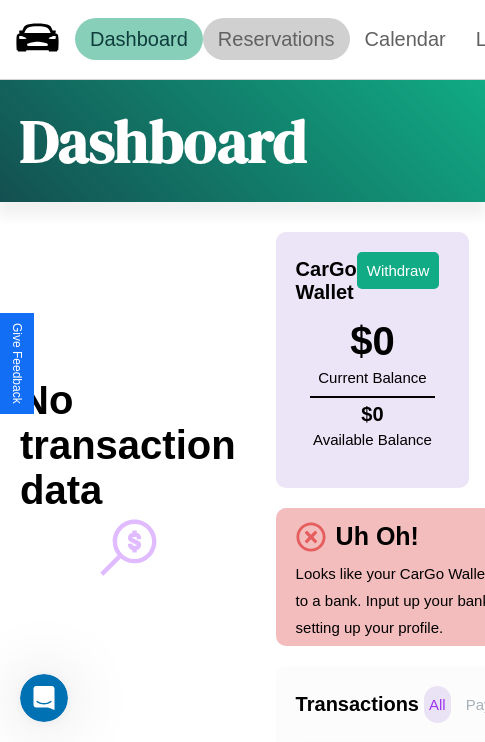 click on "Reservations" at bounding box center (276, 39) 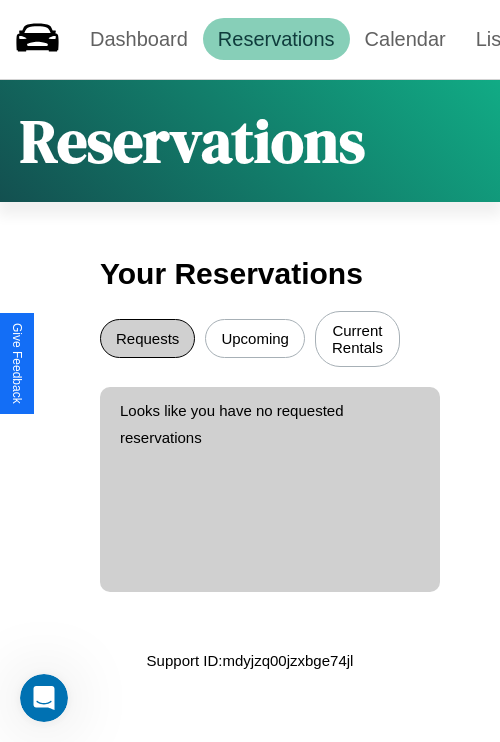click on "Requests" at bounding box center (147, 338) 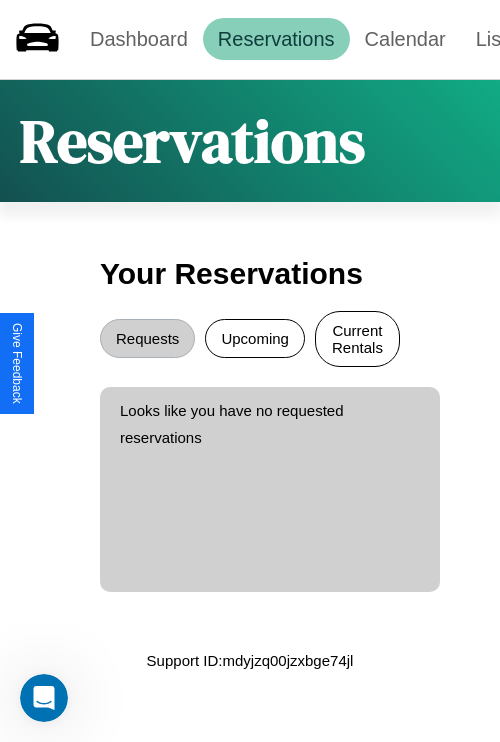 click on "Current Rentals" at bounding box center (357, 339) 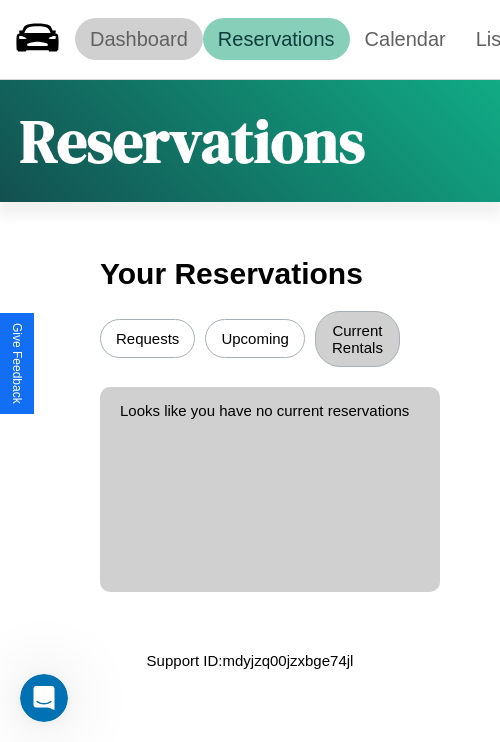 click on "Dashboard" at bounding box center [139, 39] 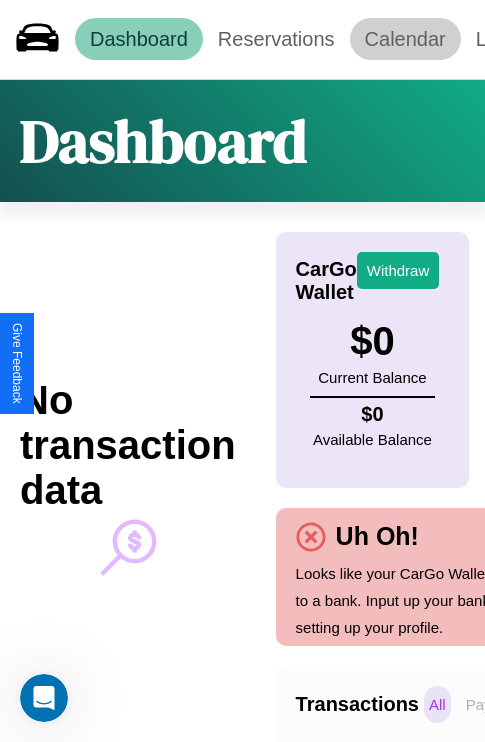 click on "Calendar" at bounding box center (405, 39) 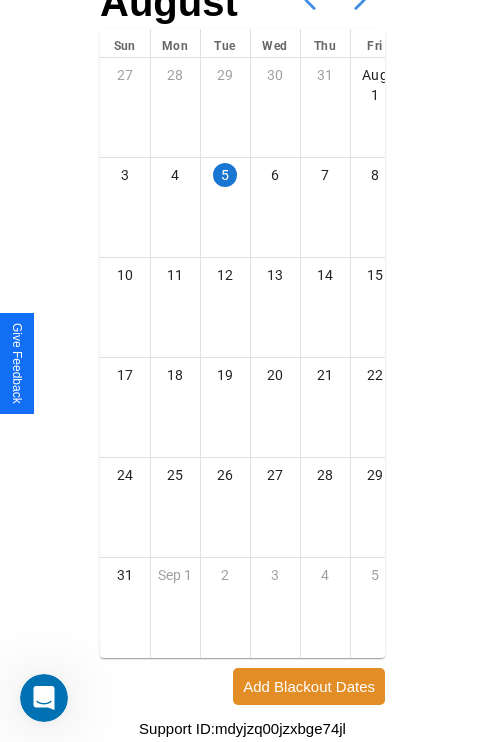scroll, scrollTop: 242, scrollLeft: 0, axis: vertical 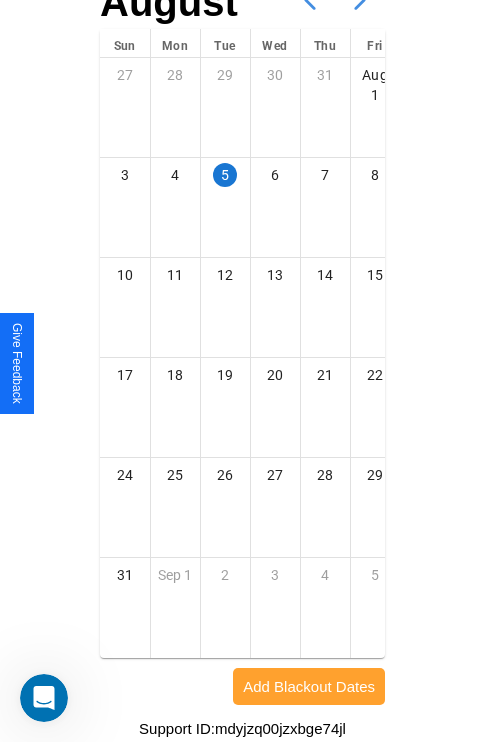 click on "Add Blackout Dates" at bounding box center [309, 686] 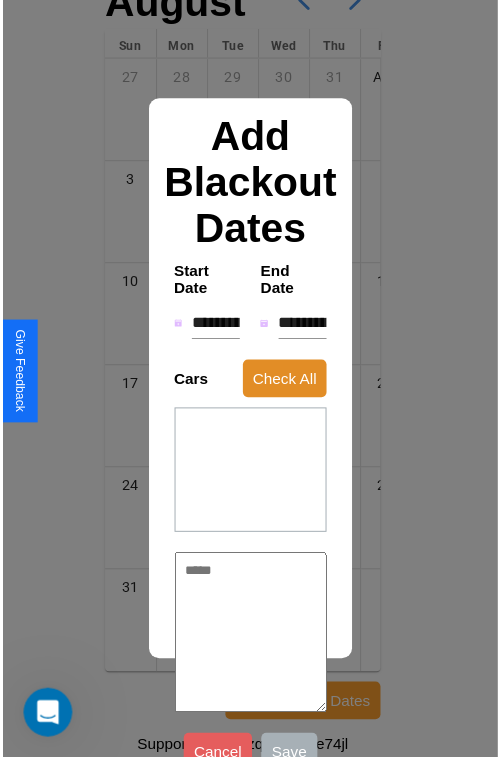 scroll, scrollTop: 227, scrollLeft: 0, axis: vertical 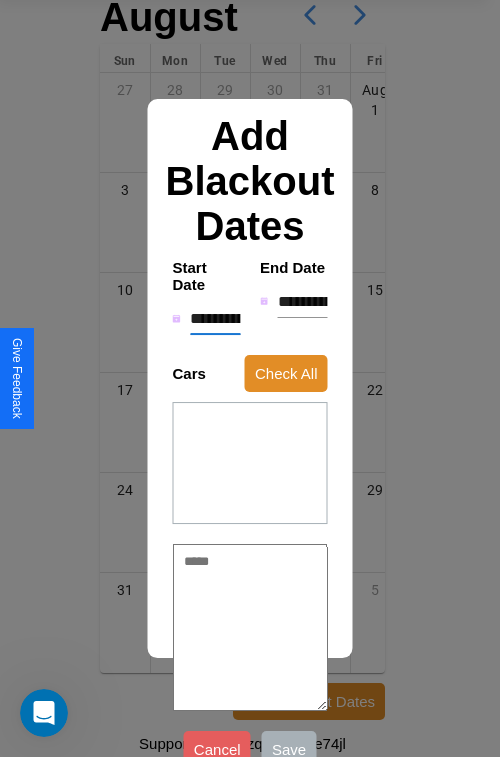 click on "**********" at bounding box center (215, 319) 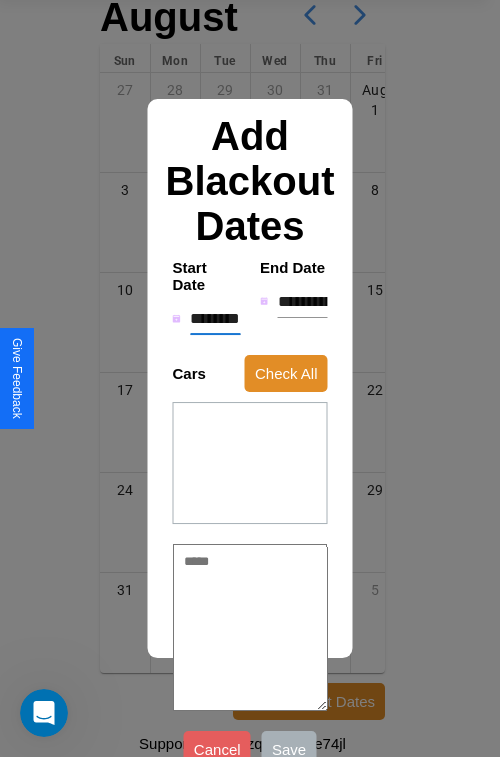 type on "*" 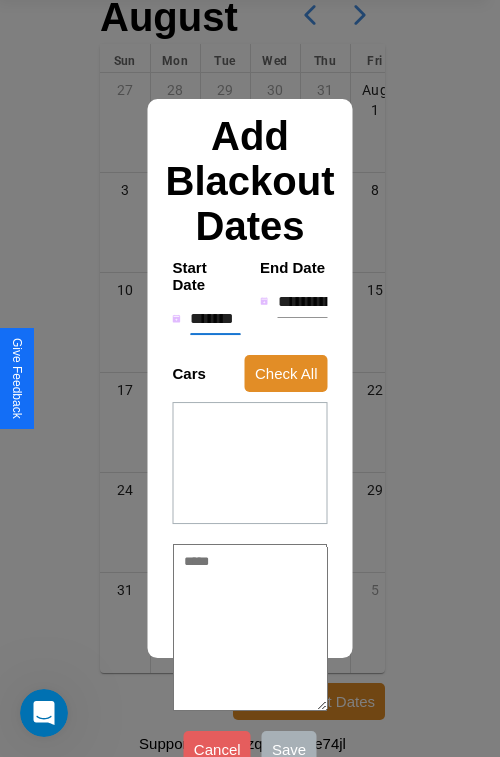 type on "*" 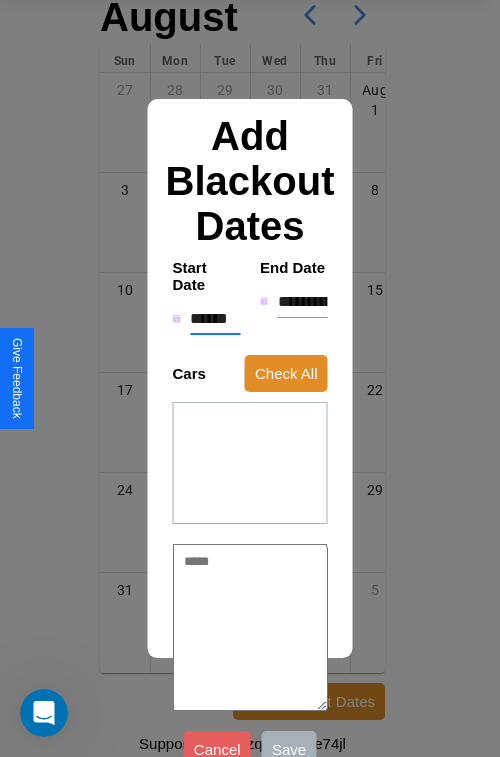 type on "*" 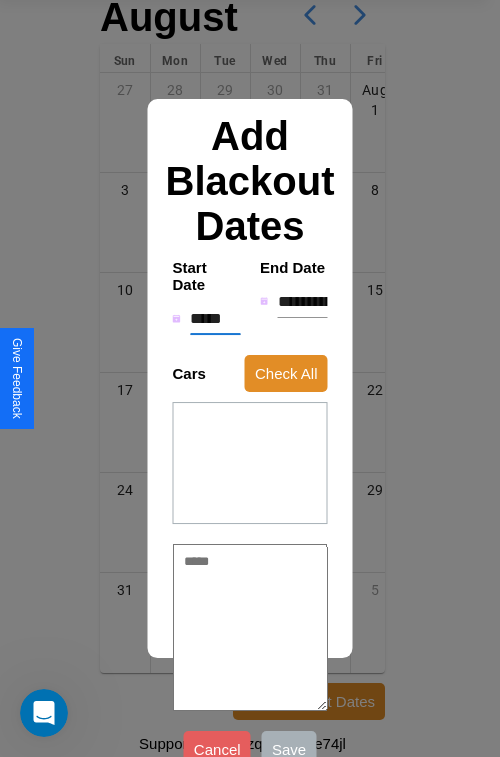 type on "*" 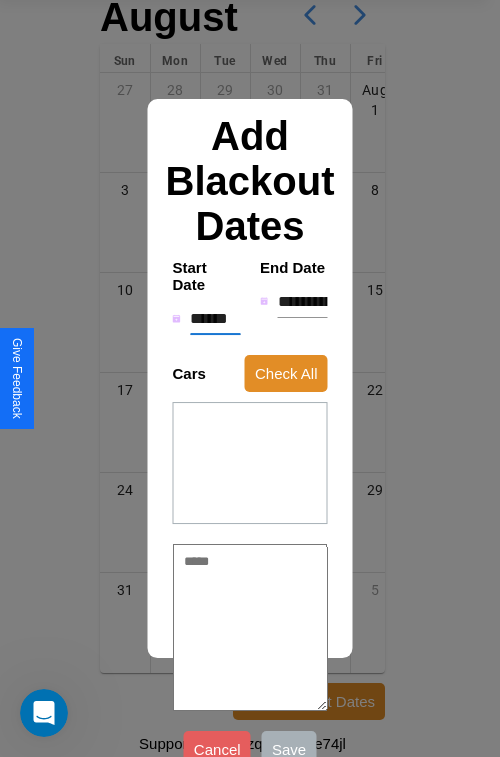 type on "*" 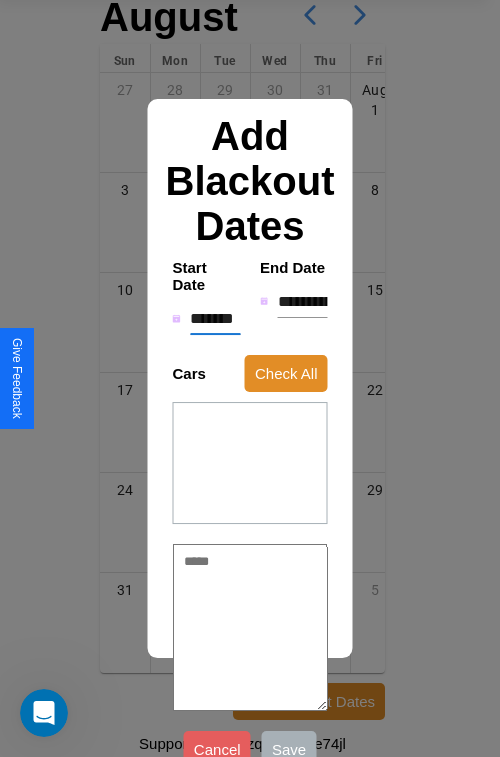 type on "*" 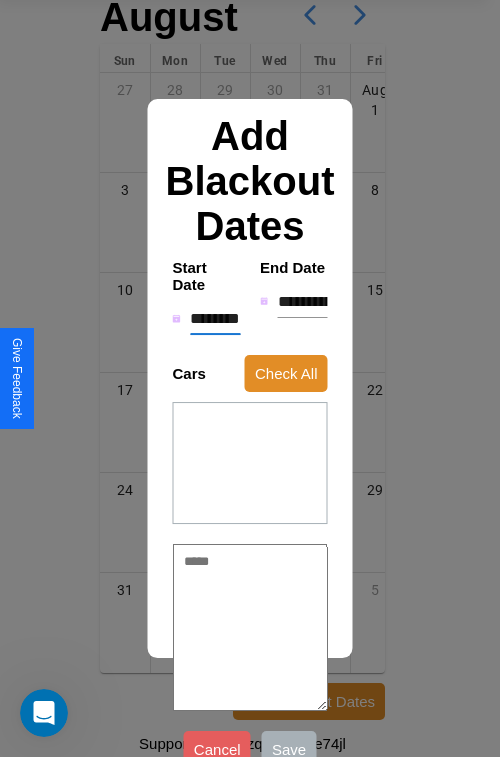 type on "*" 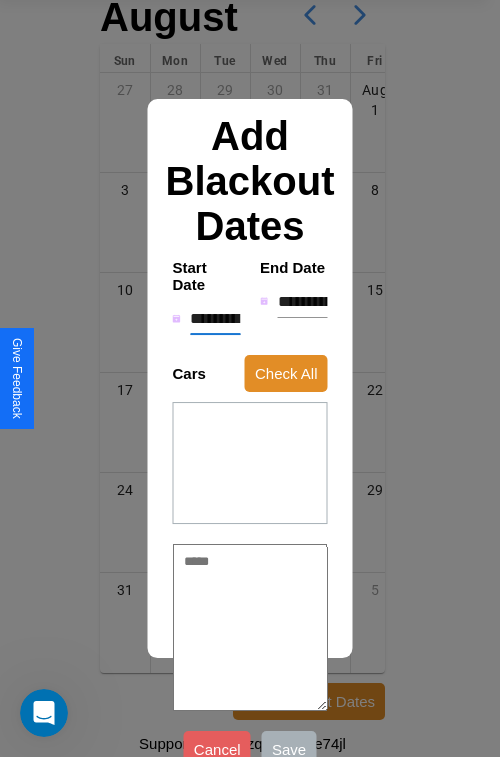 type on "*" 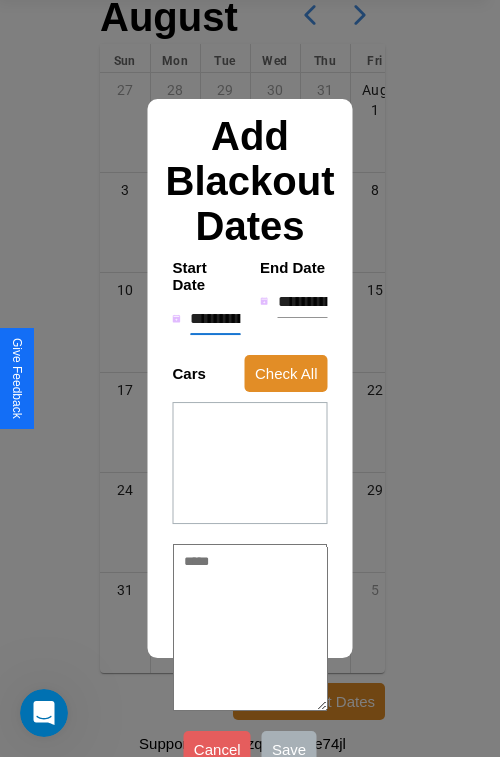 type on "*" 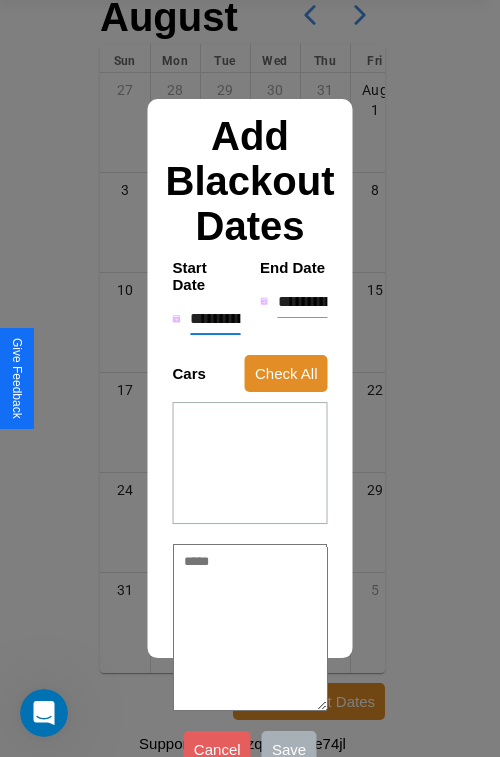 type on "*" 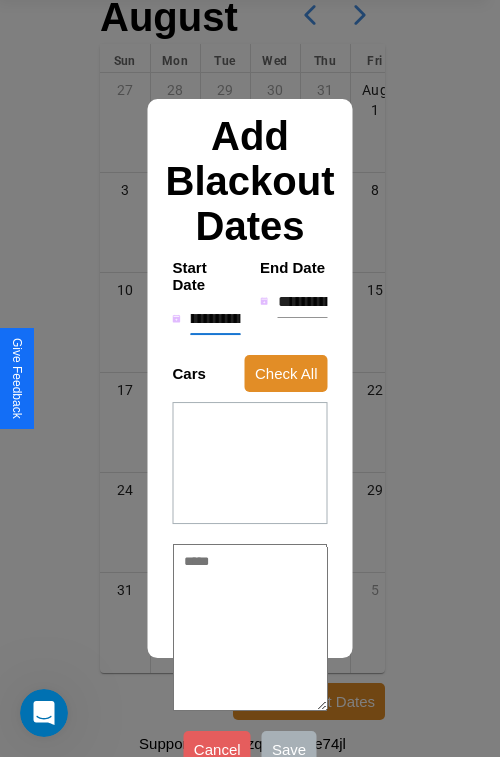 type on "**********" 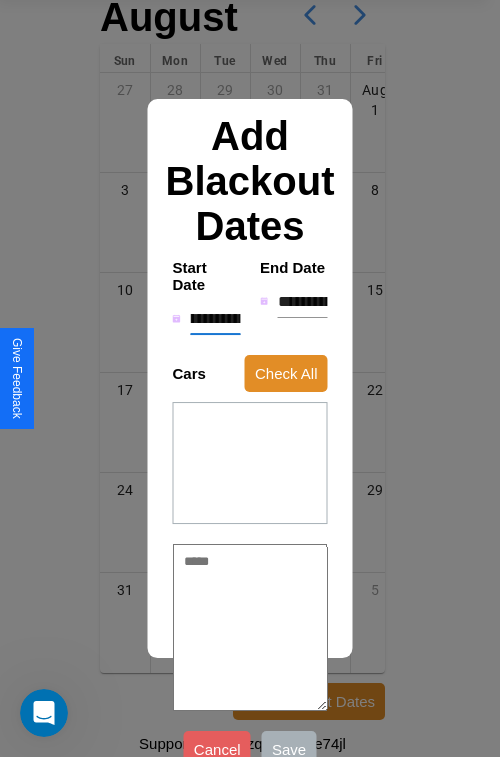 type on "*" 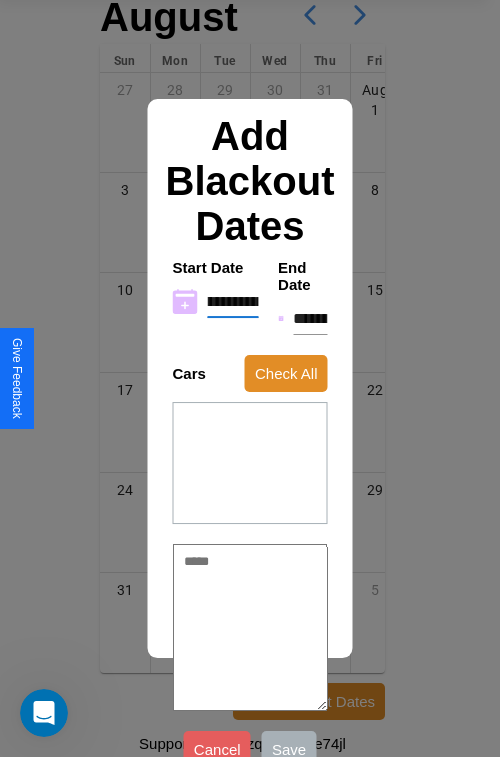 type on "**********" 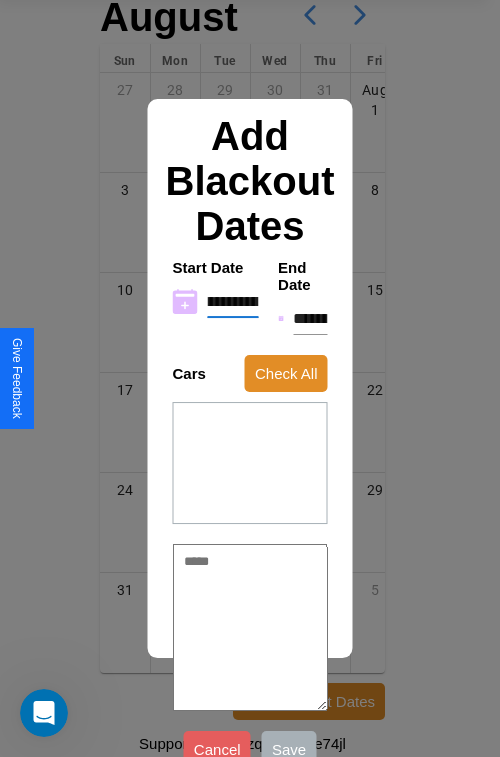 type on "**********" 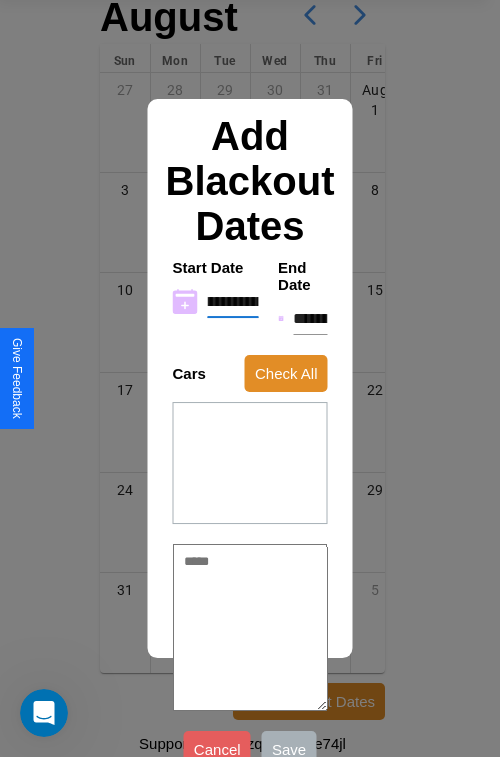 type on "*" 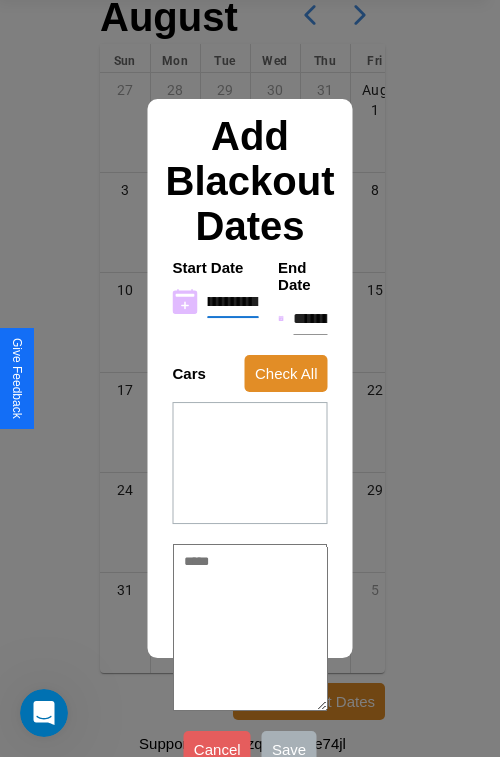 type on "**********" 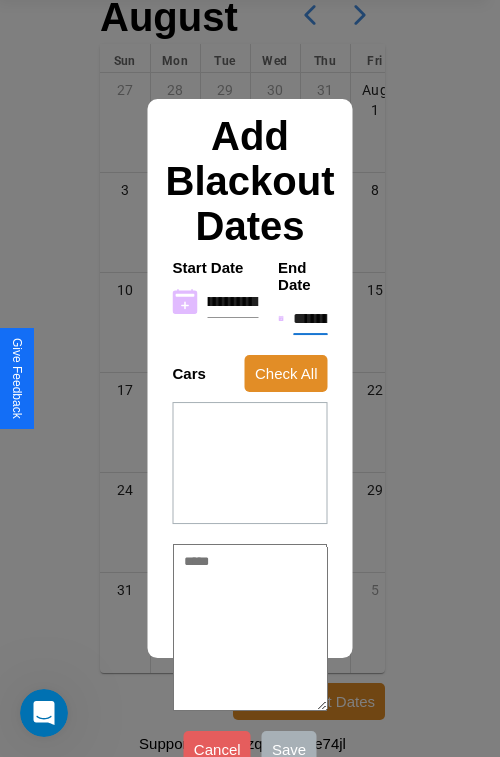 scroll, scrollTop: 0, scrollLeft: 0, axis: both 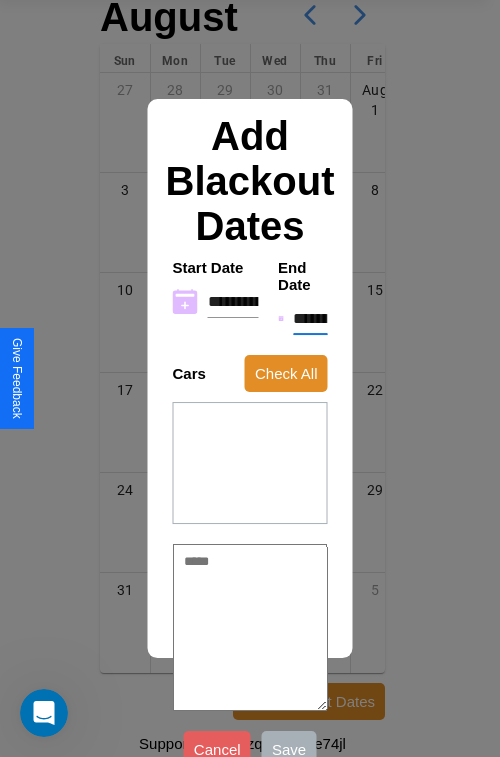 click on "**********" at bounding box center [310, 319] 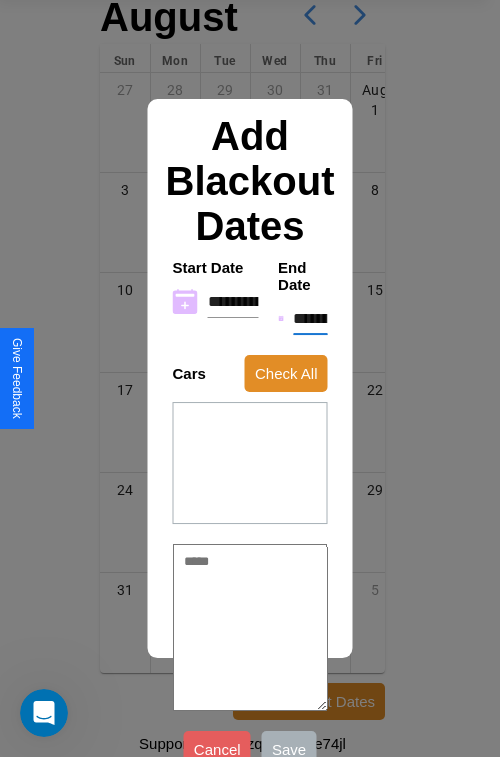 type on "*" 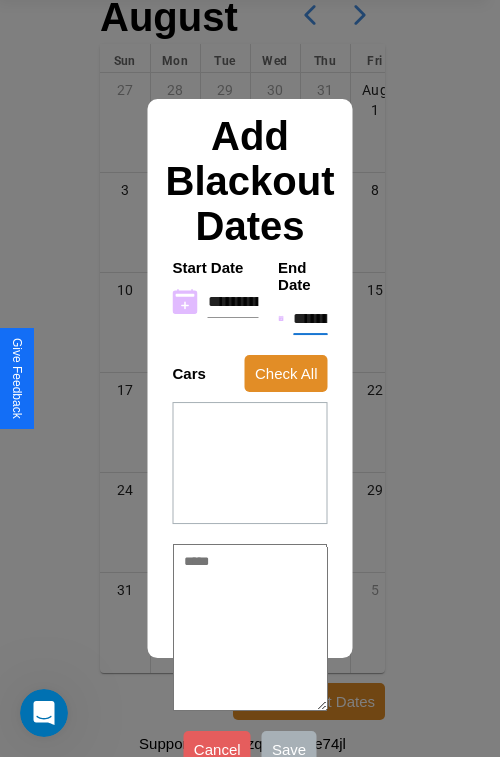 type on "*" 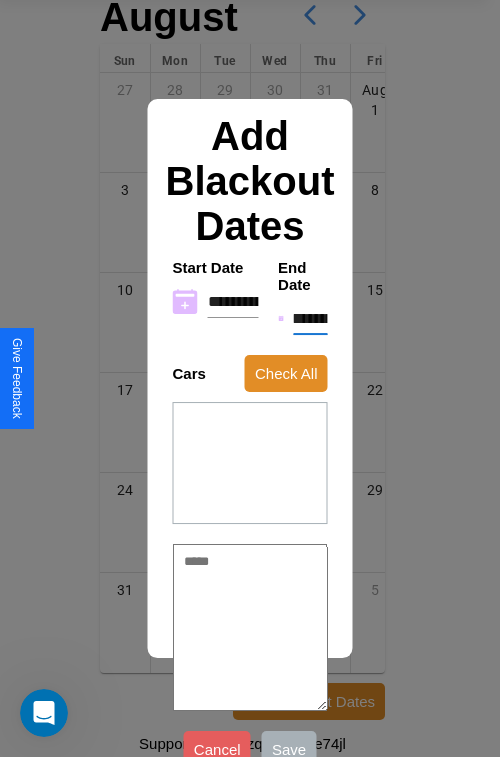 type on "**********" 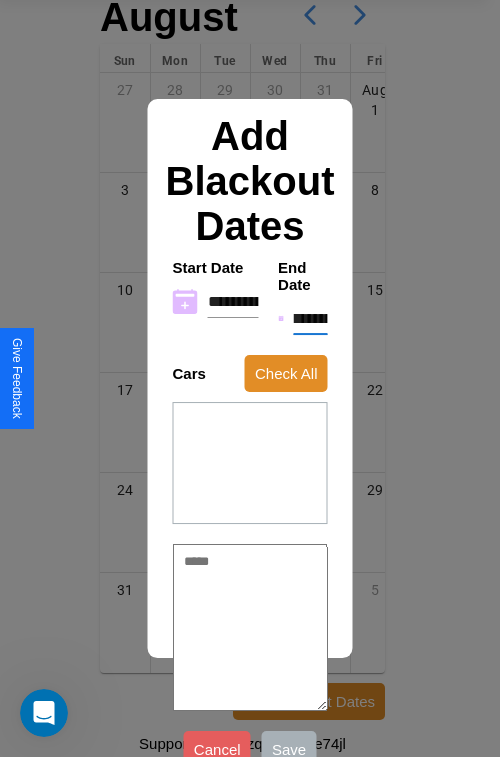 type on "*" 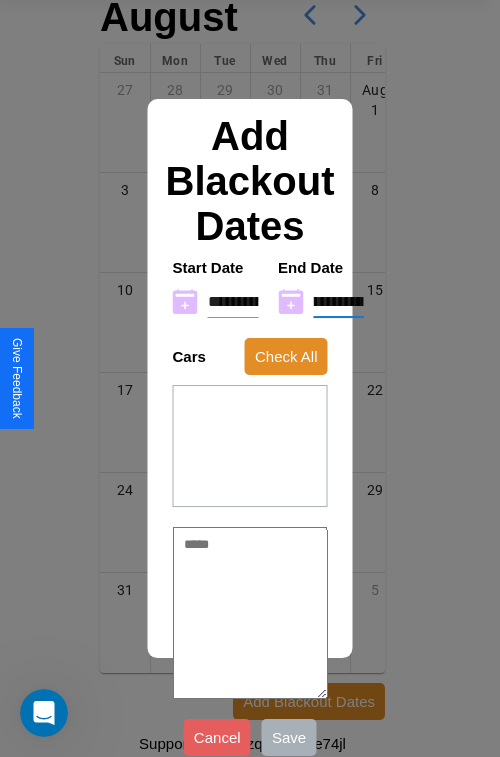 type on "**********" 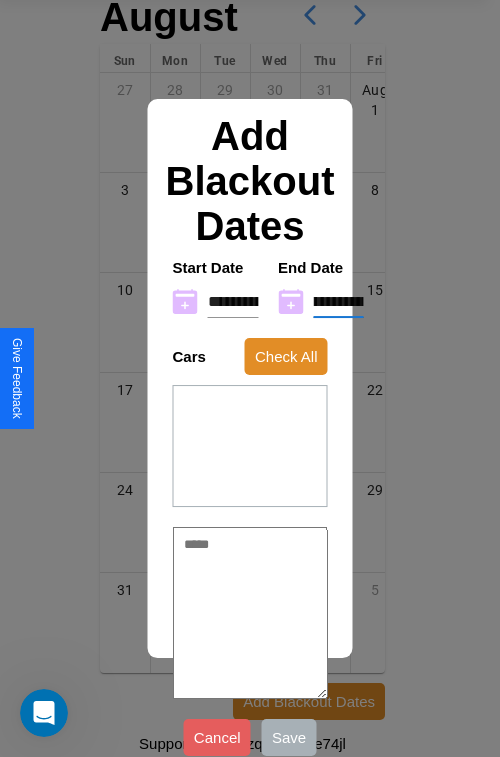 type on "*" 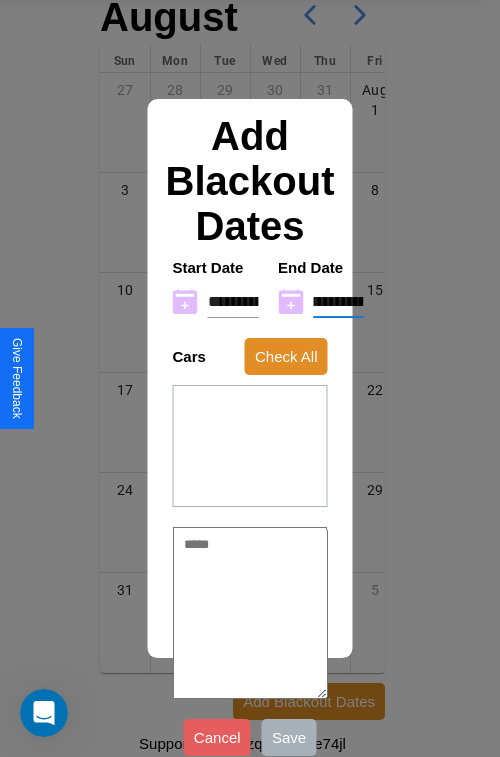 type on "**********" 